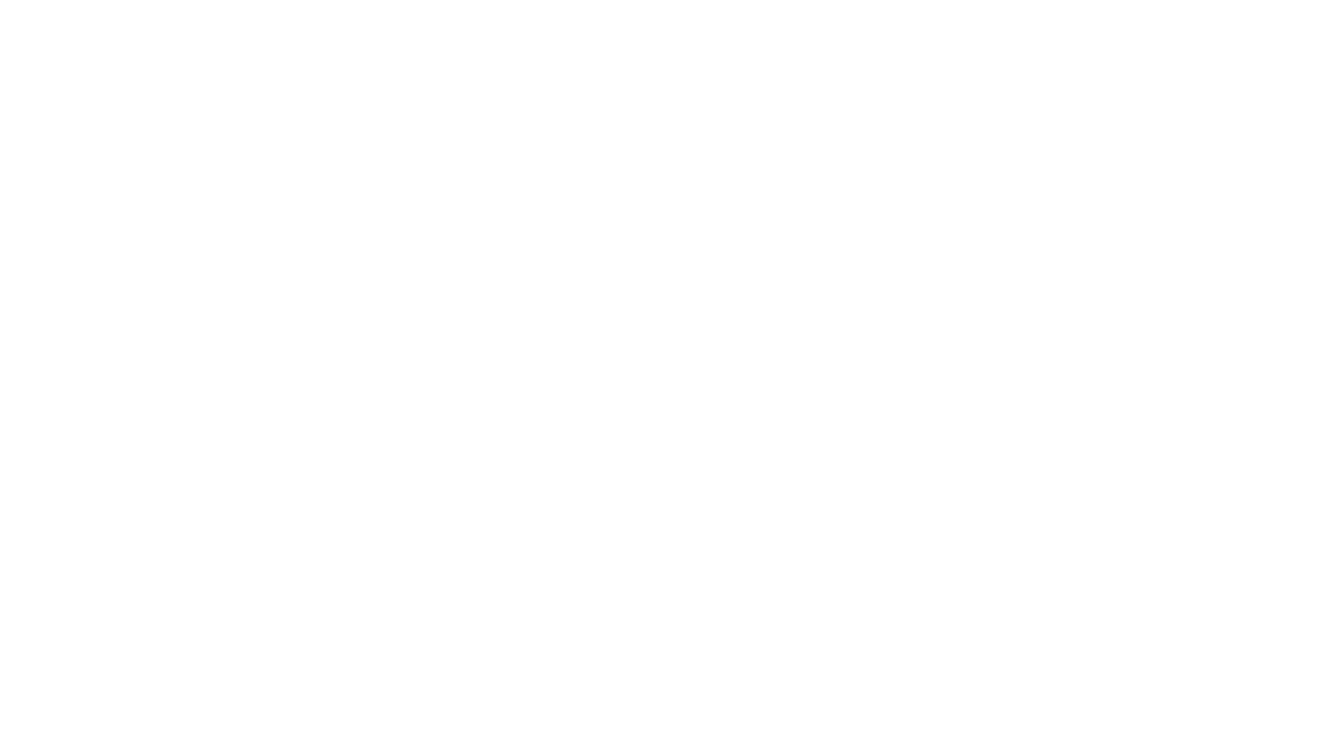 scroll, scrollTop: 0, scrollLeft: 0, axis: both 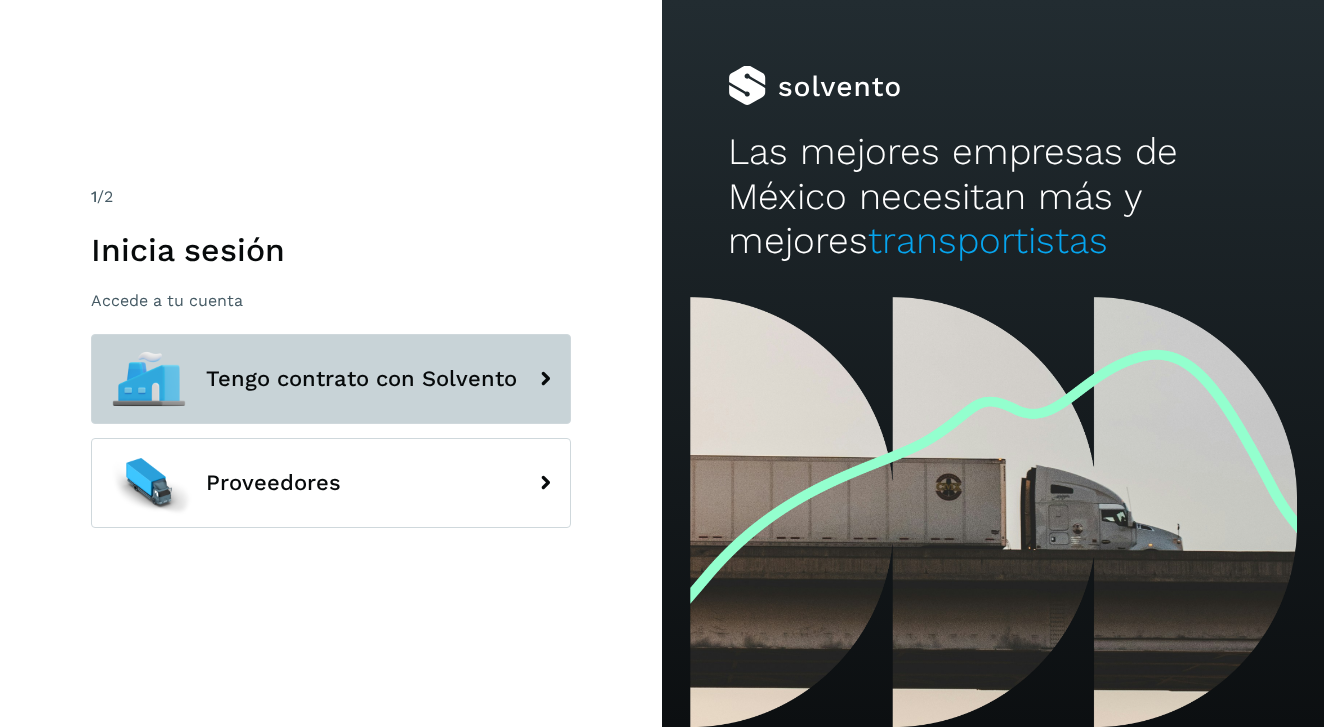 click on "Tengo contrato con Solvento" at bounding box center [331, 379] 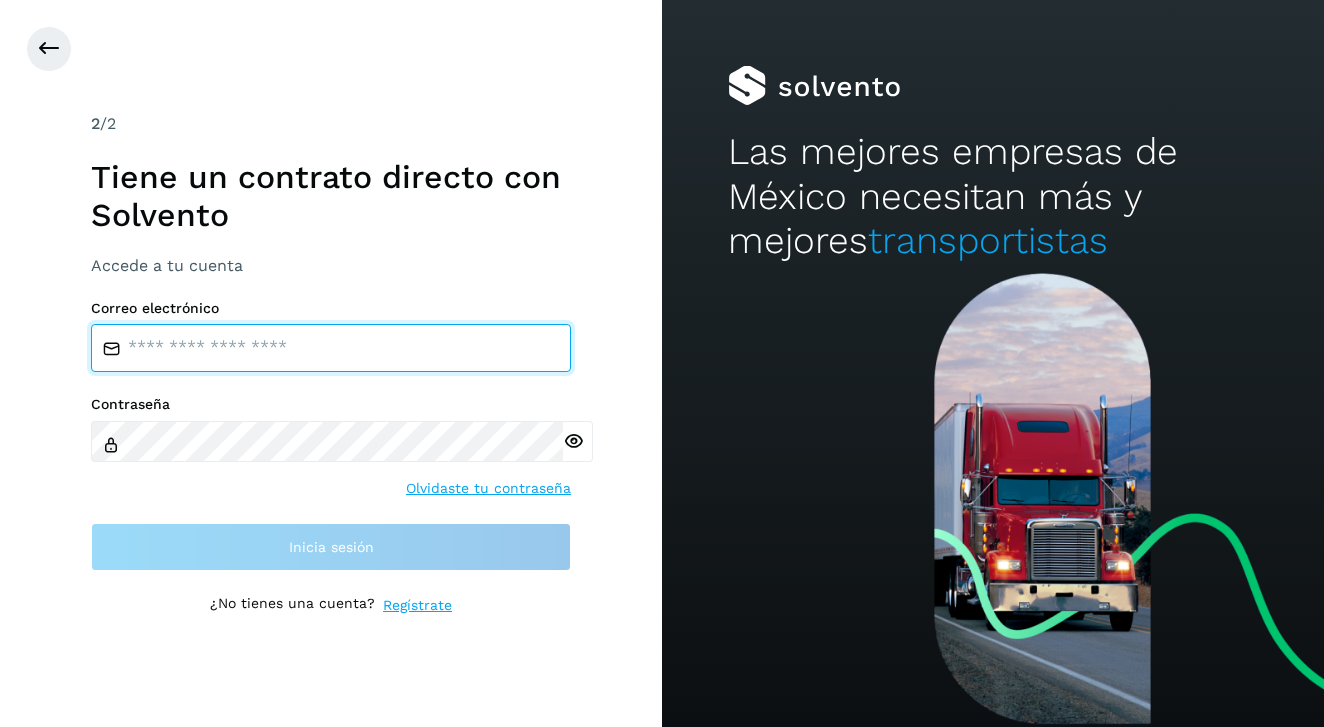 click at bounding box center [331, 348] 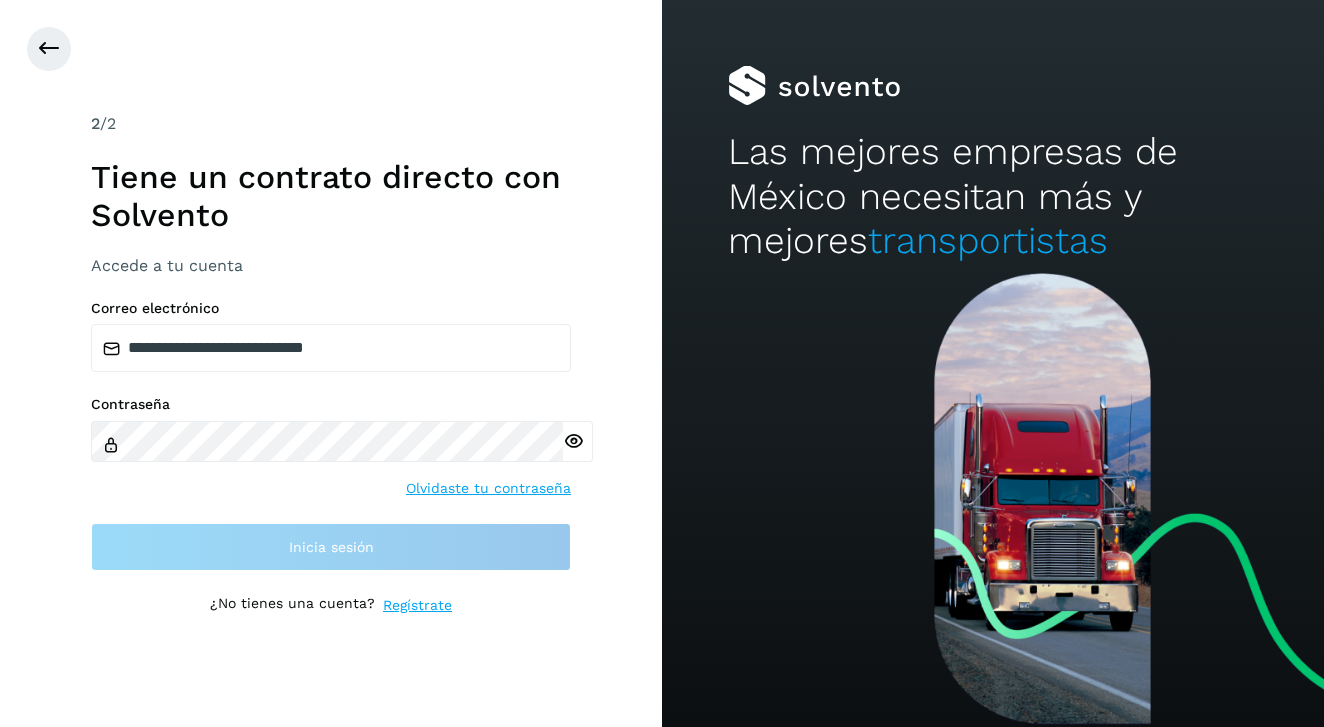 click on "Contraseña" at bounding box center [331, 404] 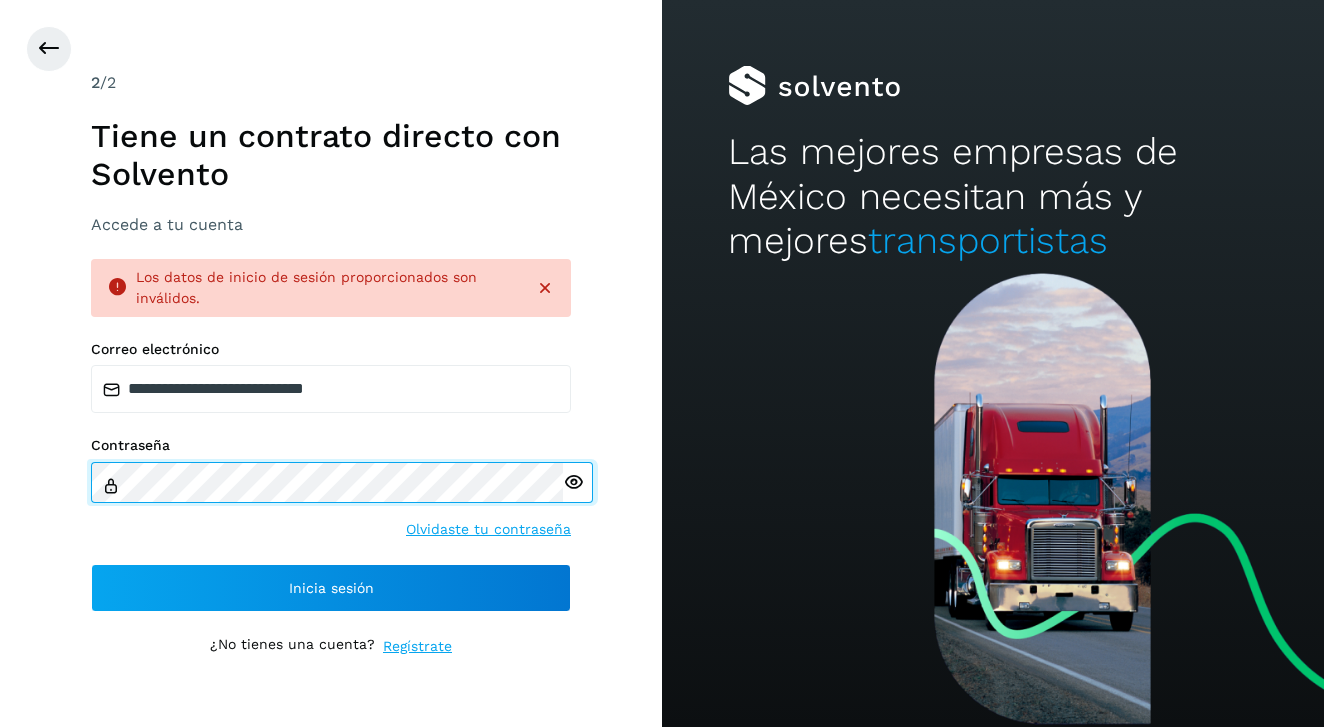 scroll, scrollTop: 0, scrollLeft: 0, axis: both 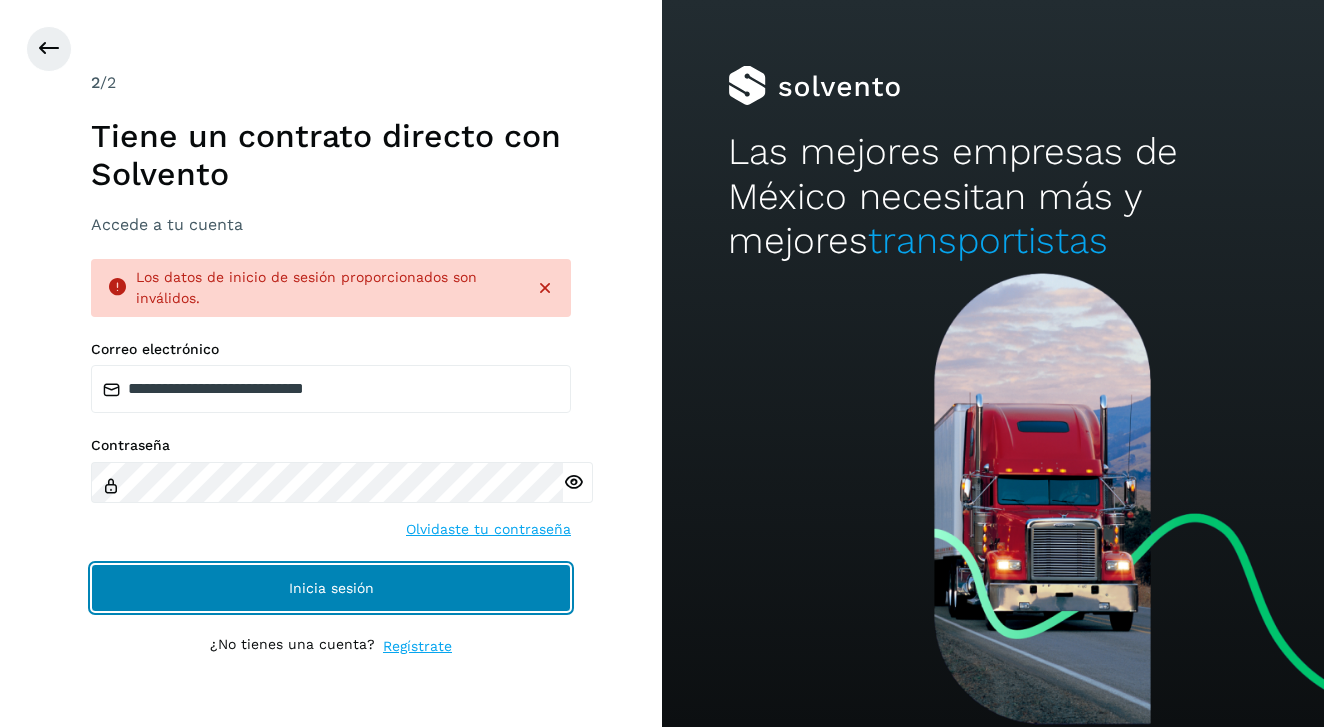 click on "Inicia sesión" at bounding box center [331, 588] 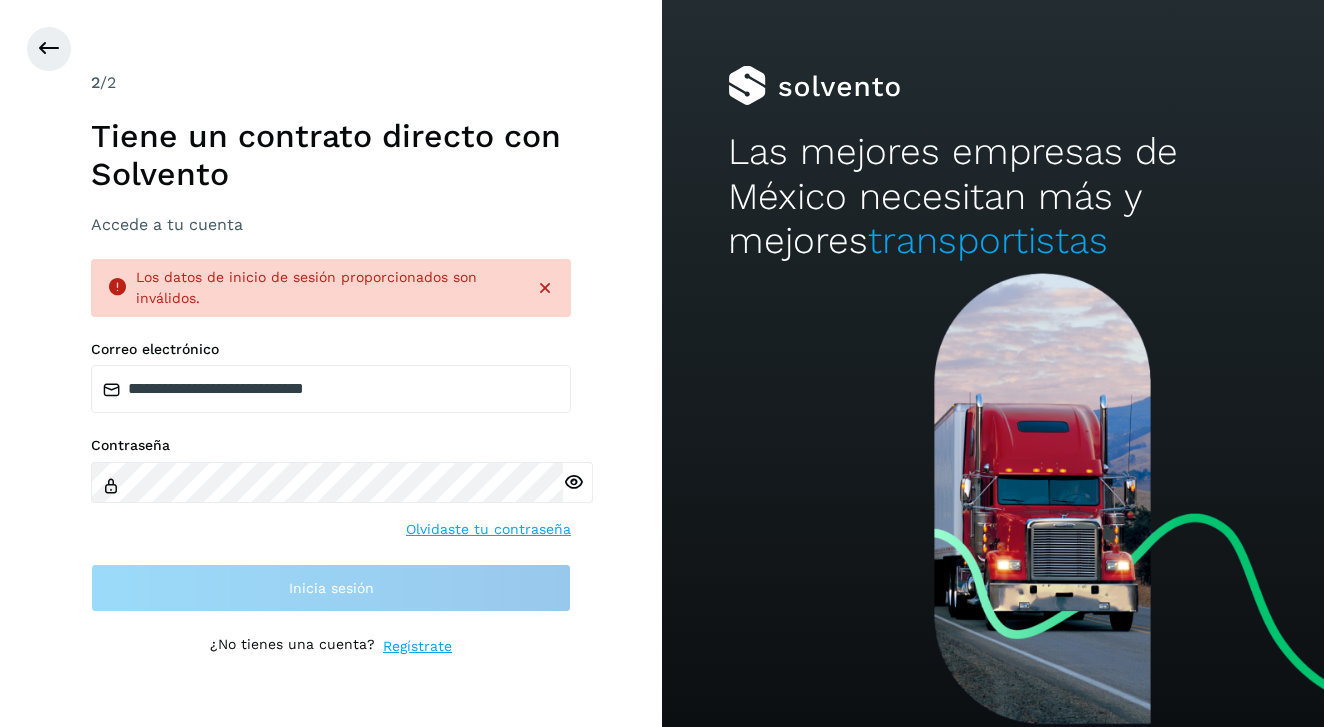 click on "2 /2 Tiene un contrato directo con Solvento Accede a tu cuenta" at bounding box center [331, 153] 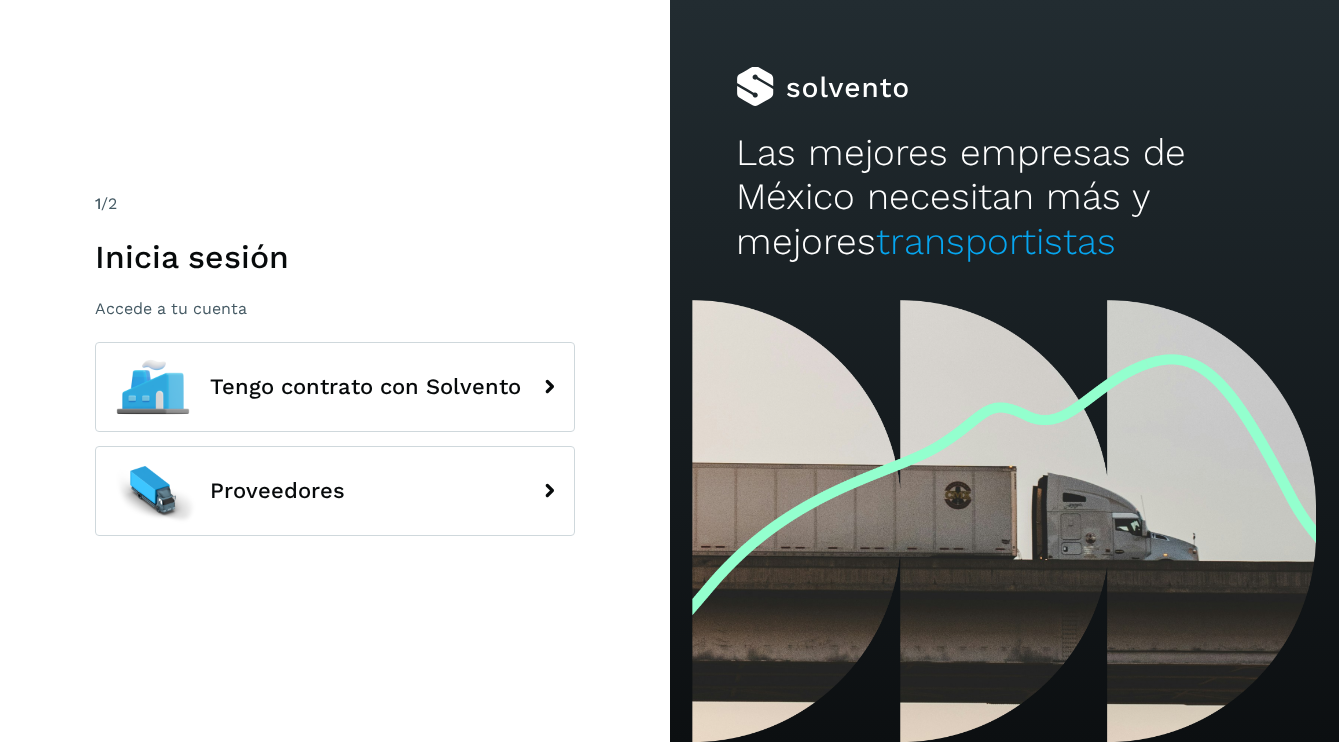 scroll, scrollTop: 0, scrollLeft: 0, axis: both 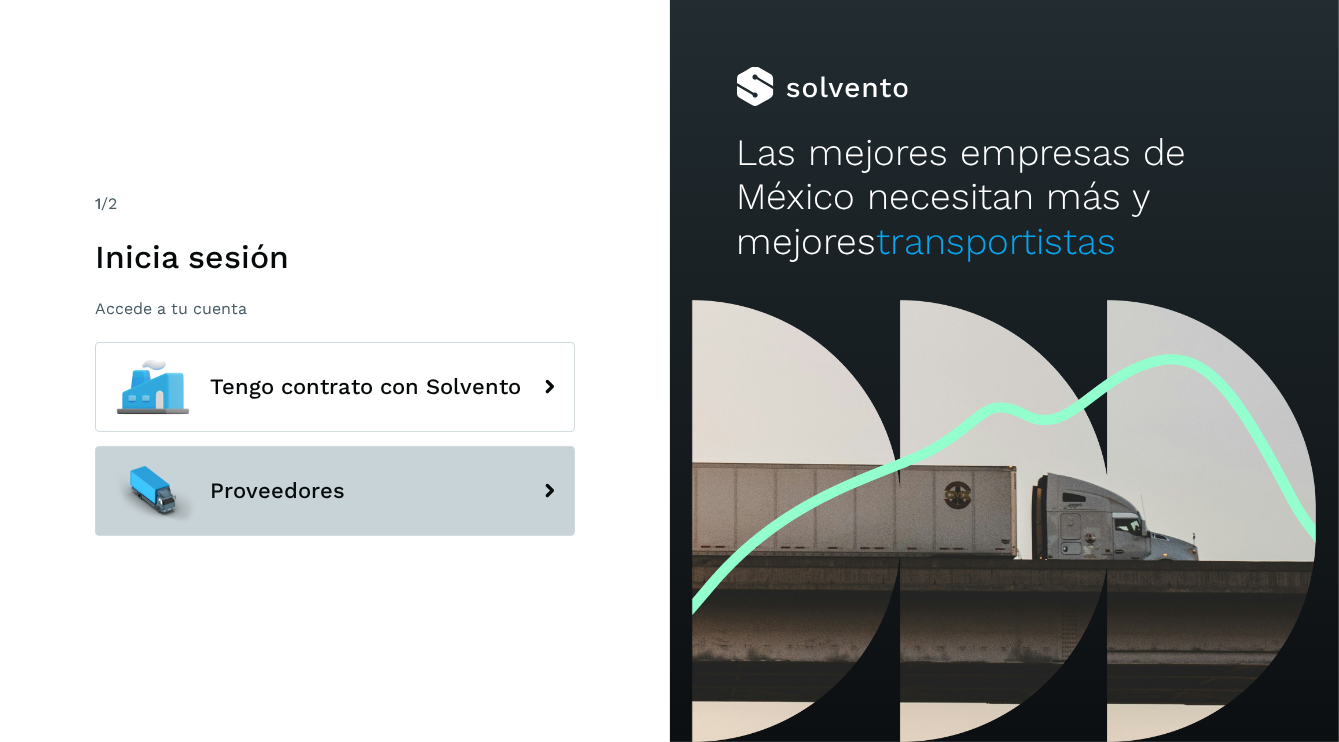 click on "Proveedores" at bounding box center (335, 491) 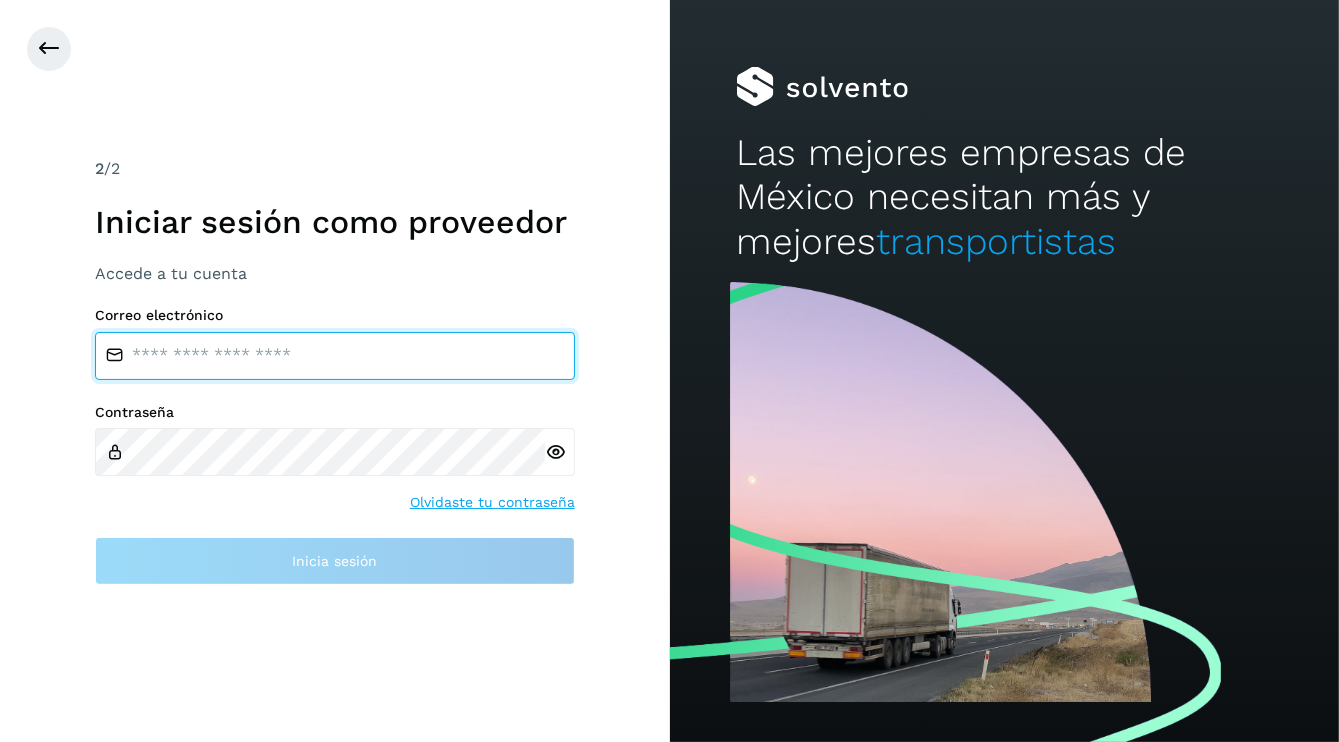 click at bounding box center (335, 356) 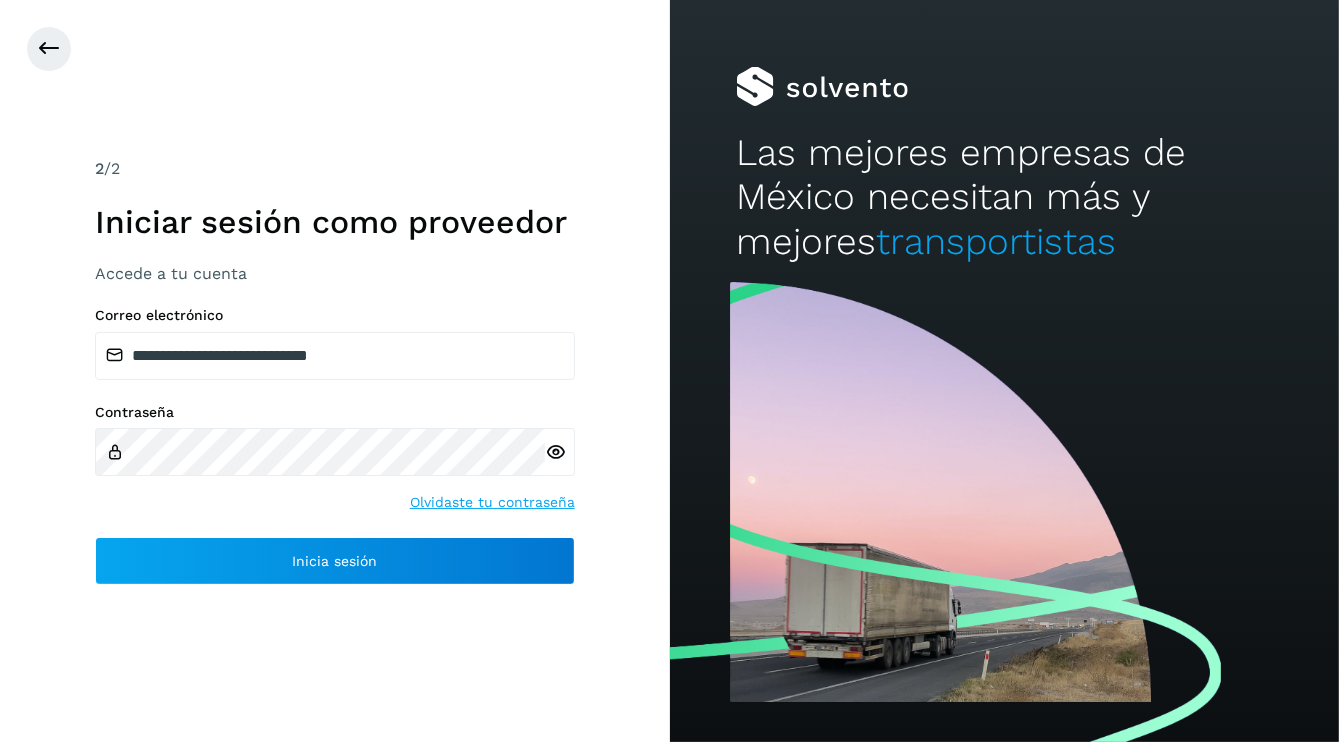 click at bounding box center (555, 452) 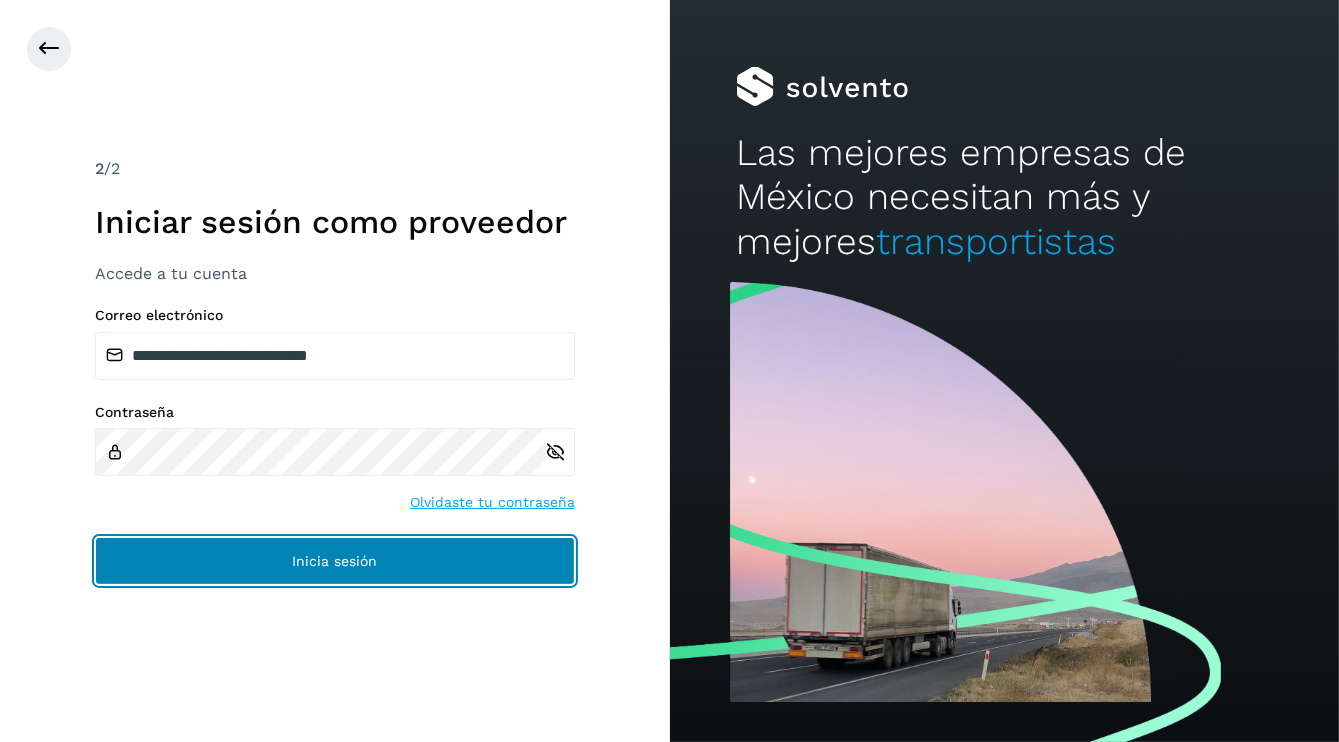 click on "Inicia sesión" 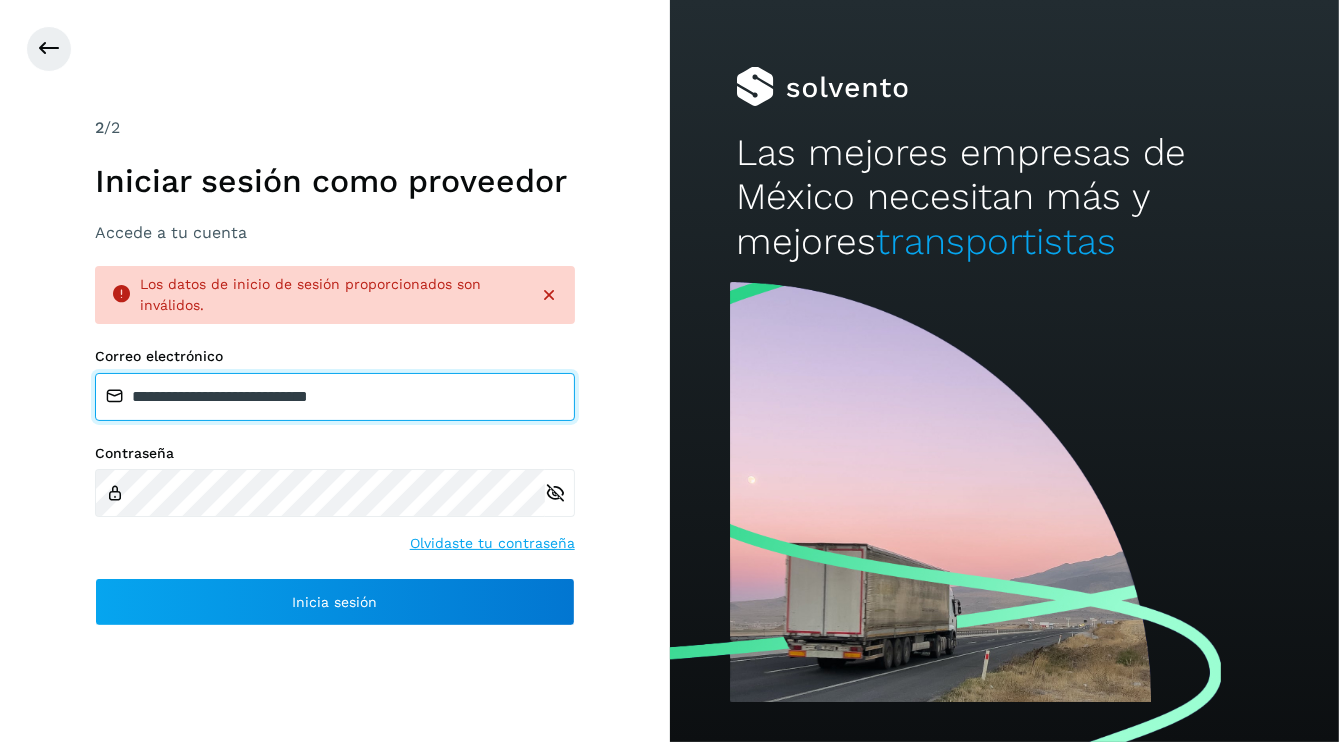 click on "**********" at bounding box center [335, 397] 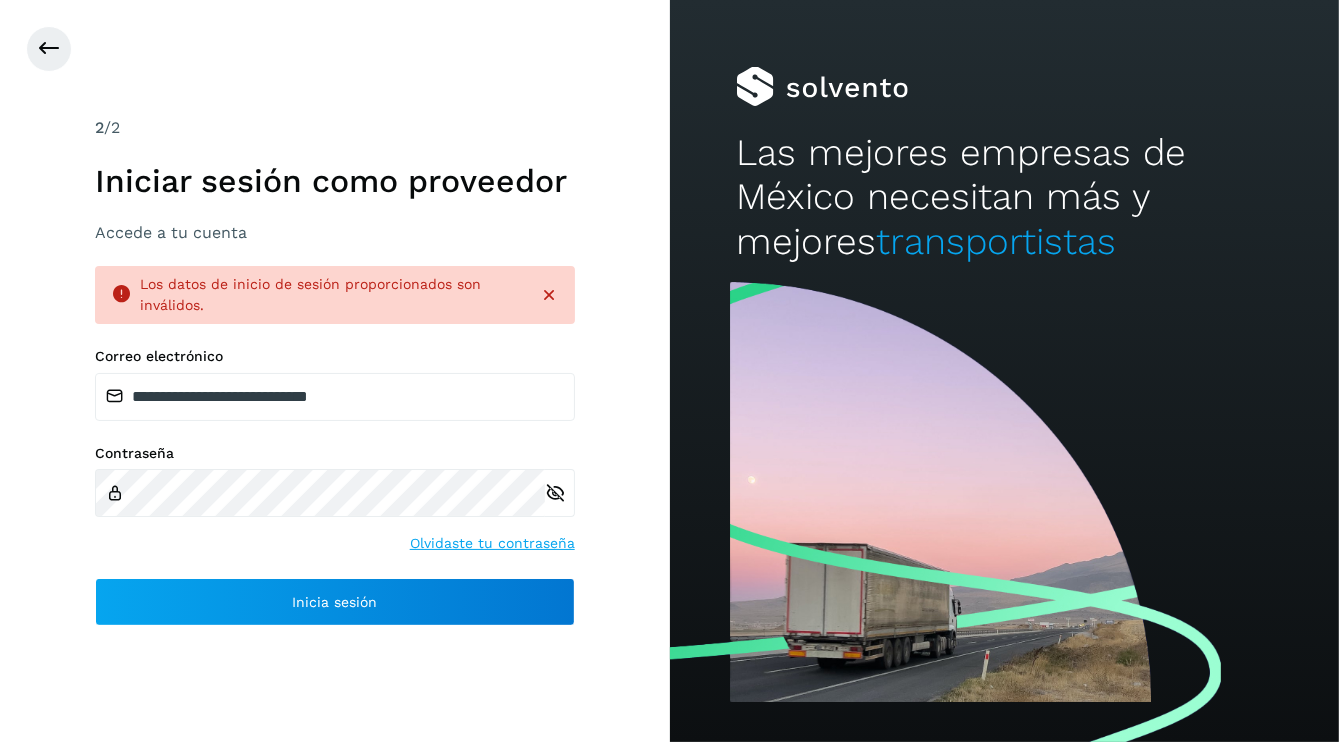 click at bounding box center [555, 493] 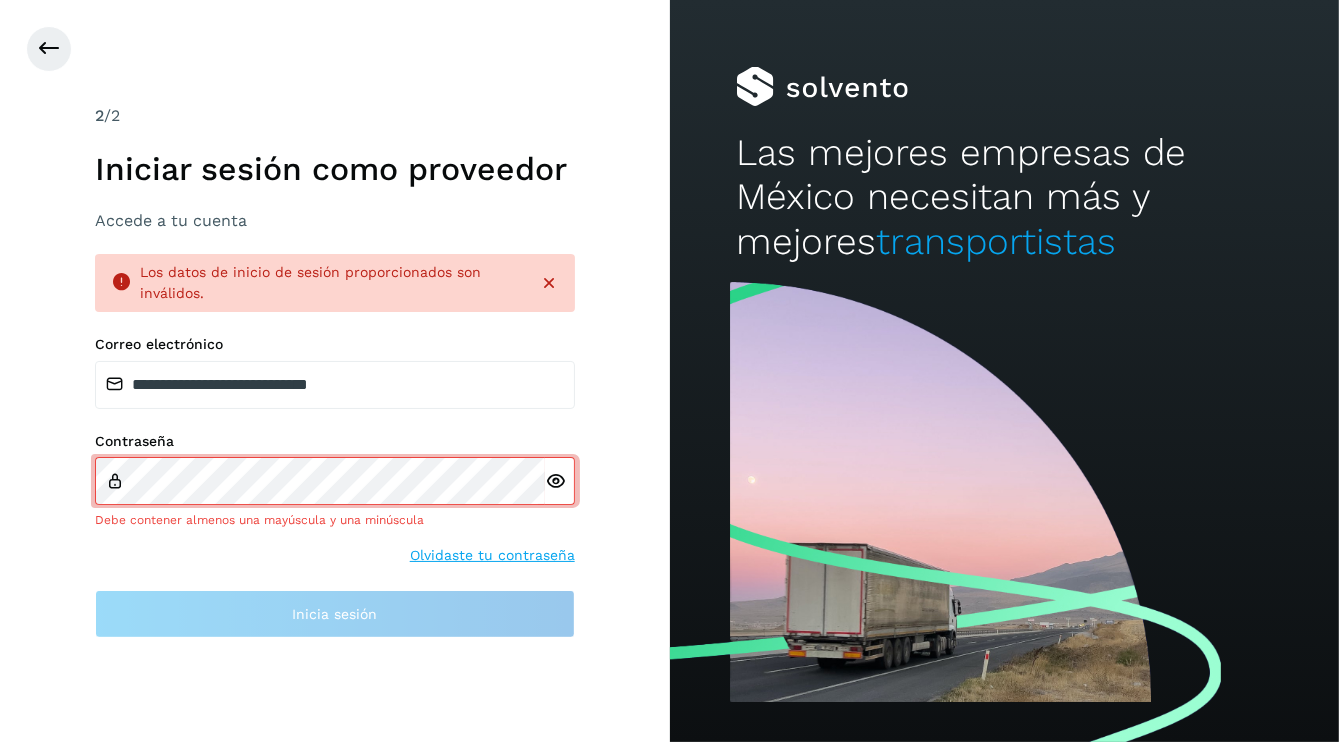 click at bounding box center [560, 481] 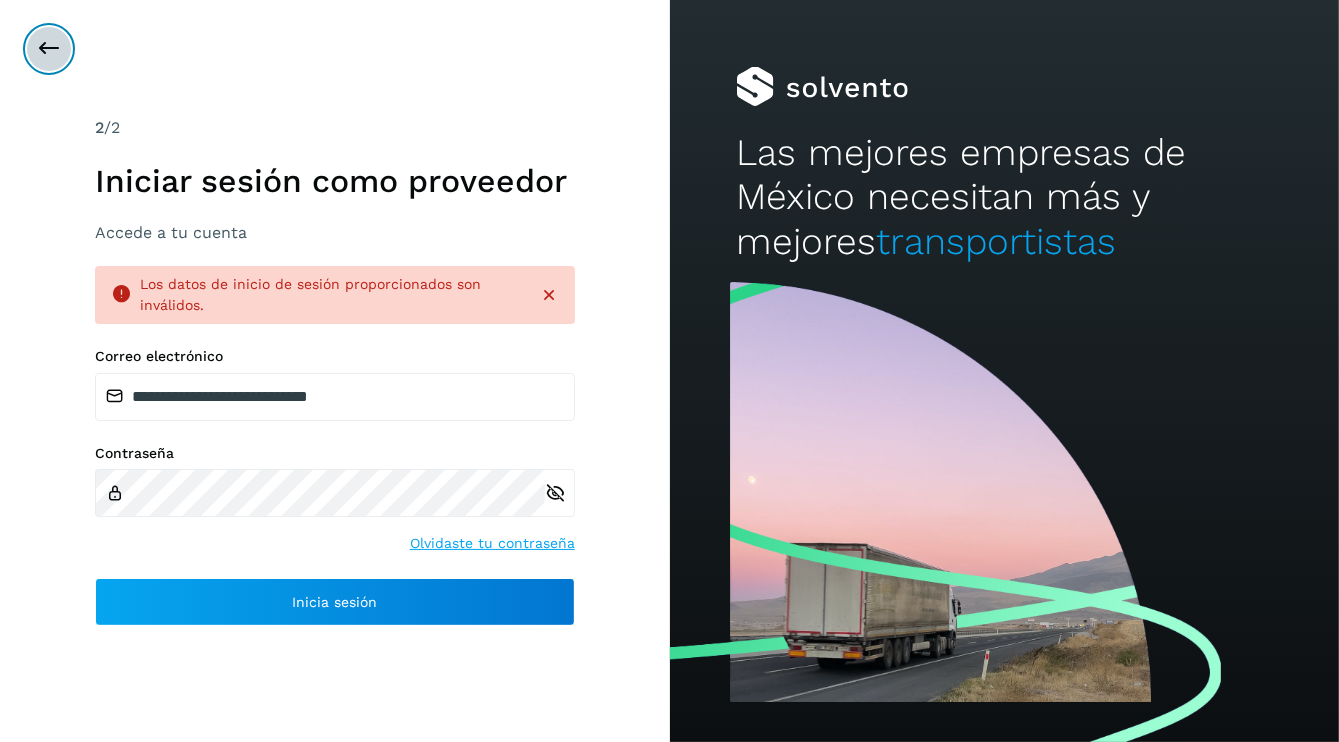 click at bounding box center (49, 49) 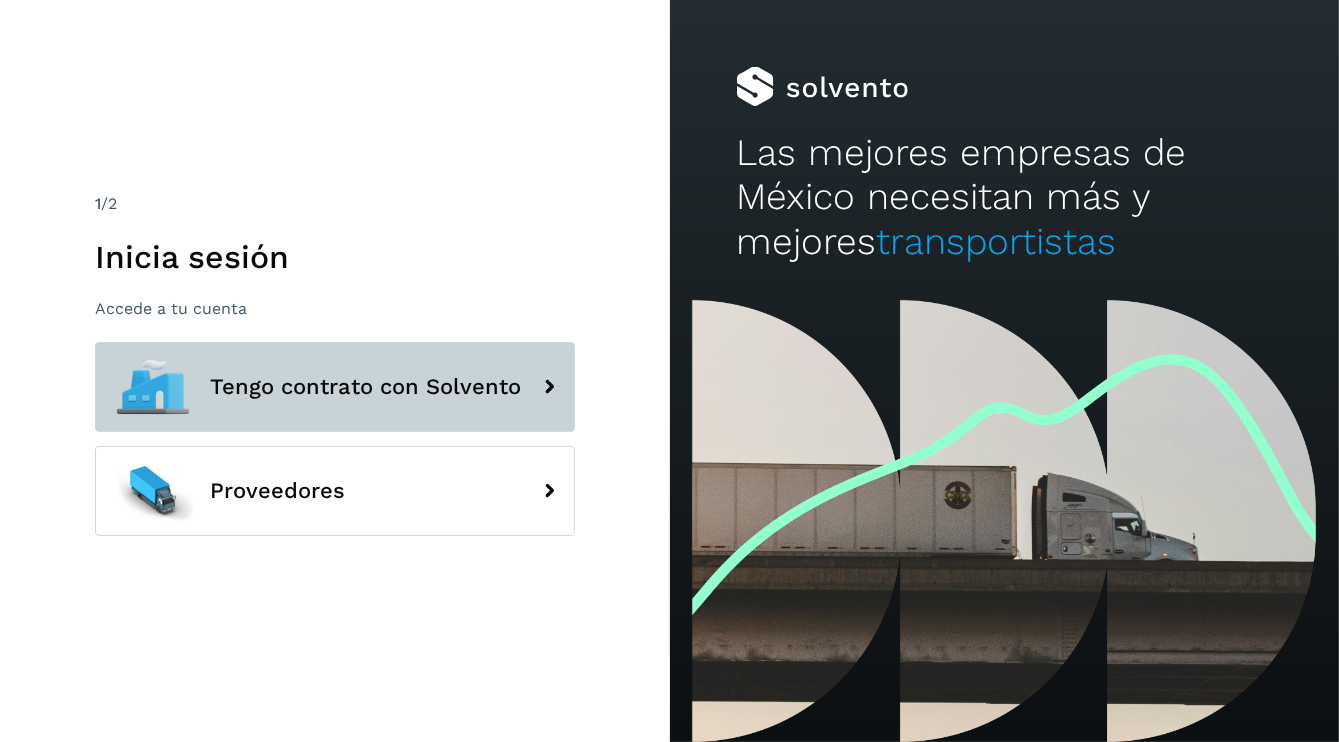 click on "Tengo contrato con Solvento" 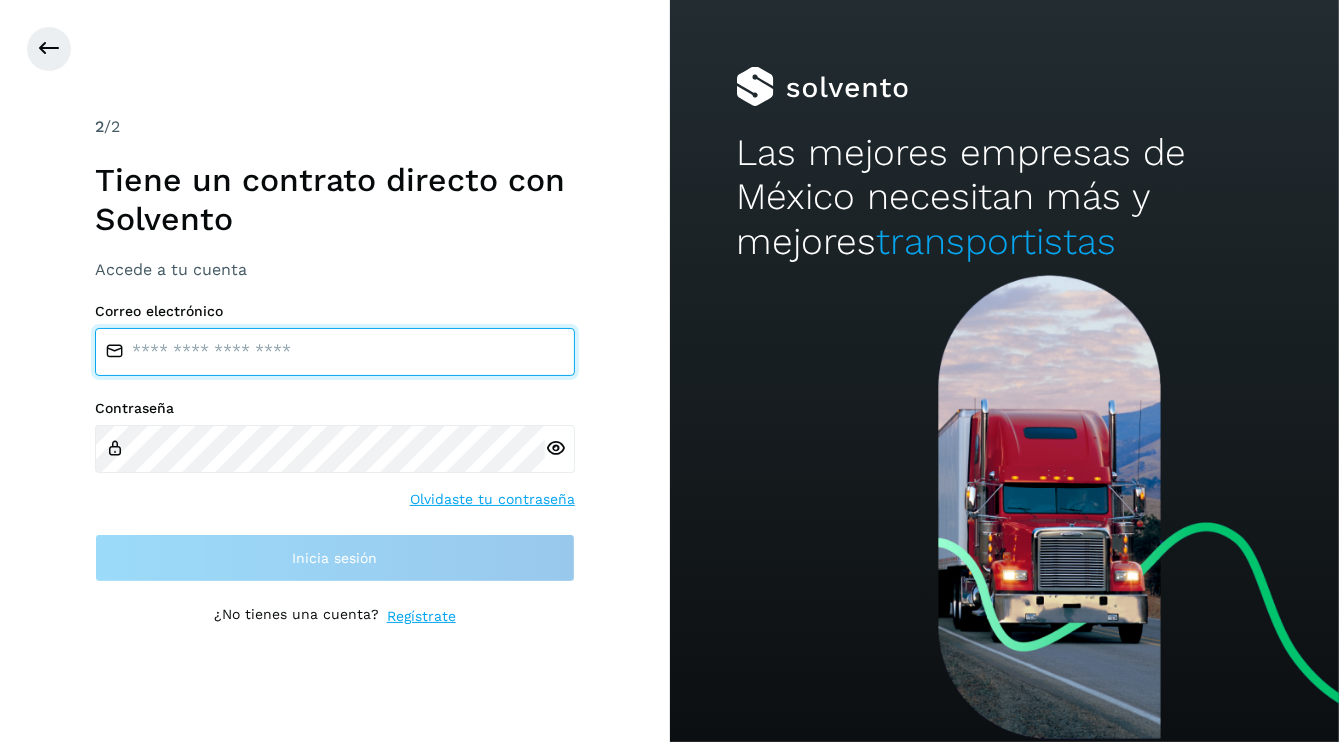 click at bounding box center (335, 352) 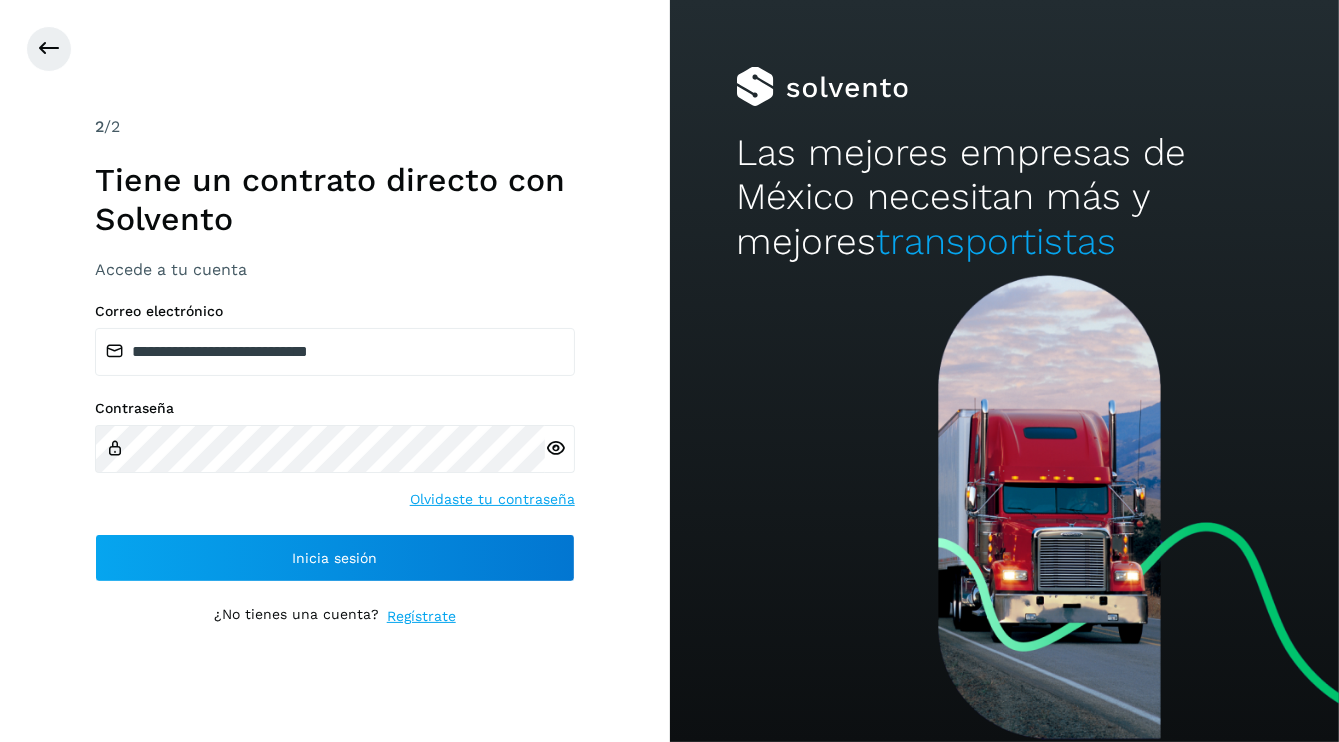 click at bounding box center [555, 448] 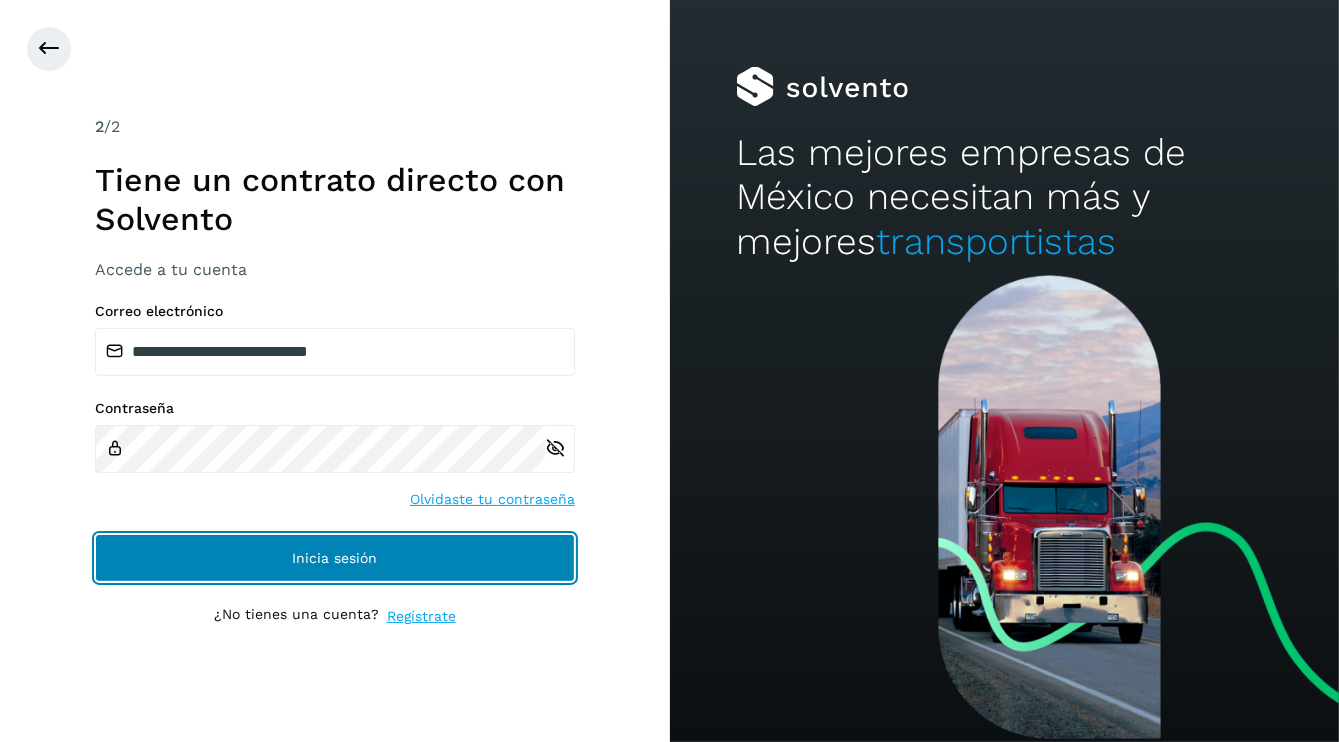 click on "Inicia sesión" 